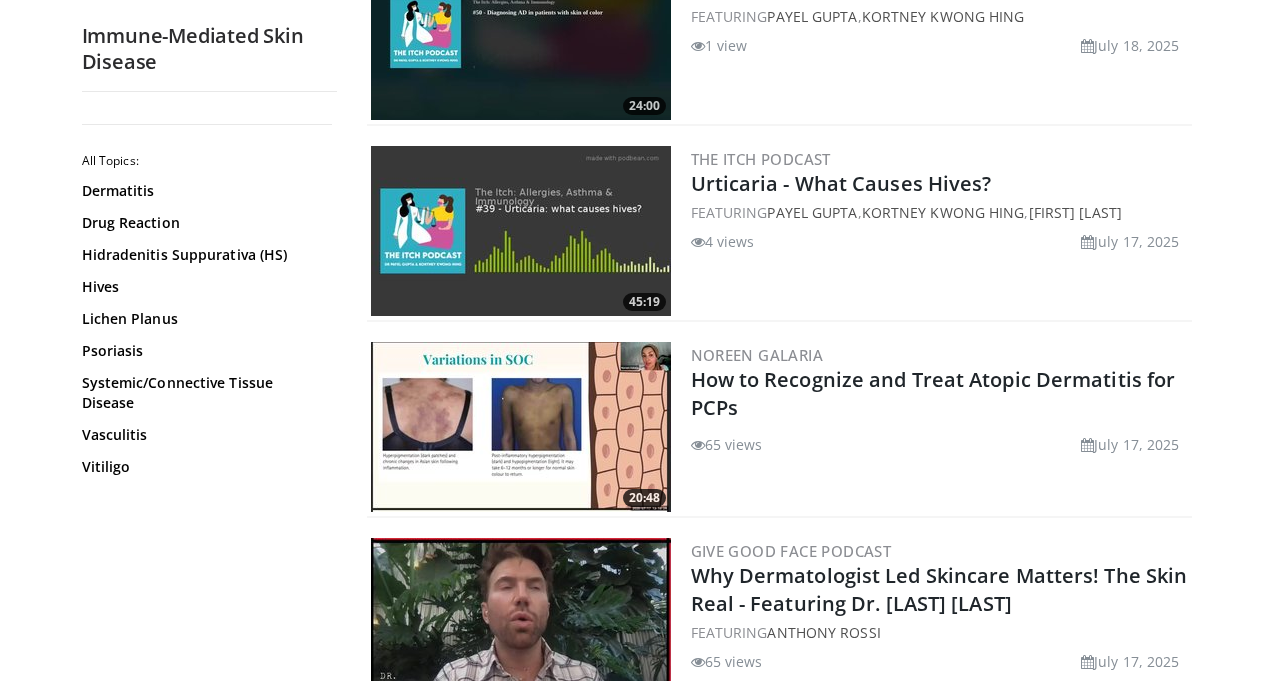 scroll, scrollTop: 4000, scrollLeft: 0, axis: vertical 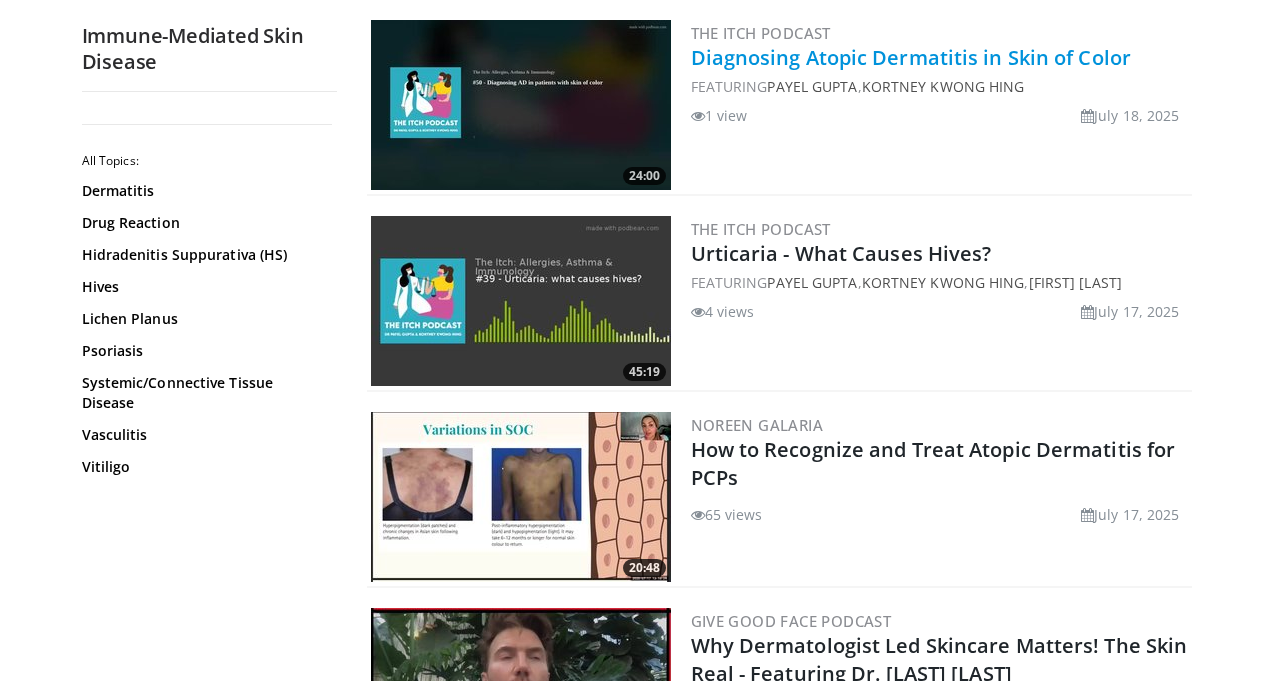 drag, startPoint x: 547, startPoint y: 306, endPoint x: 869, endPoint y: 65, distance: 402.2002 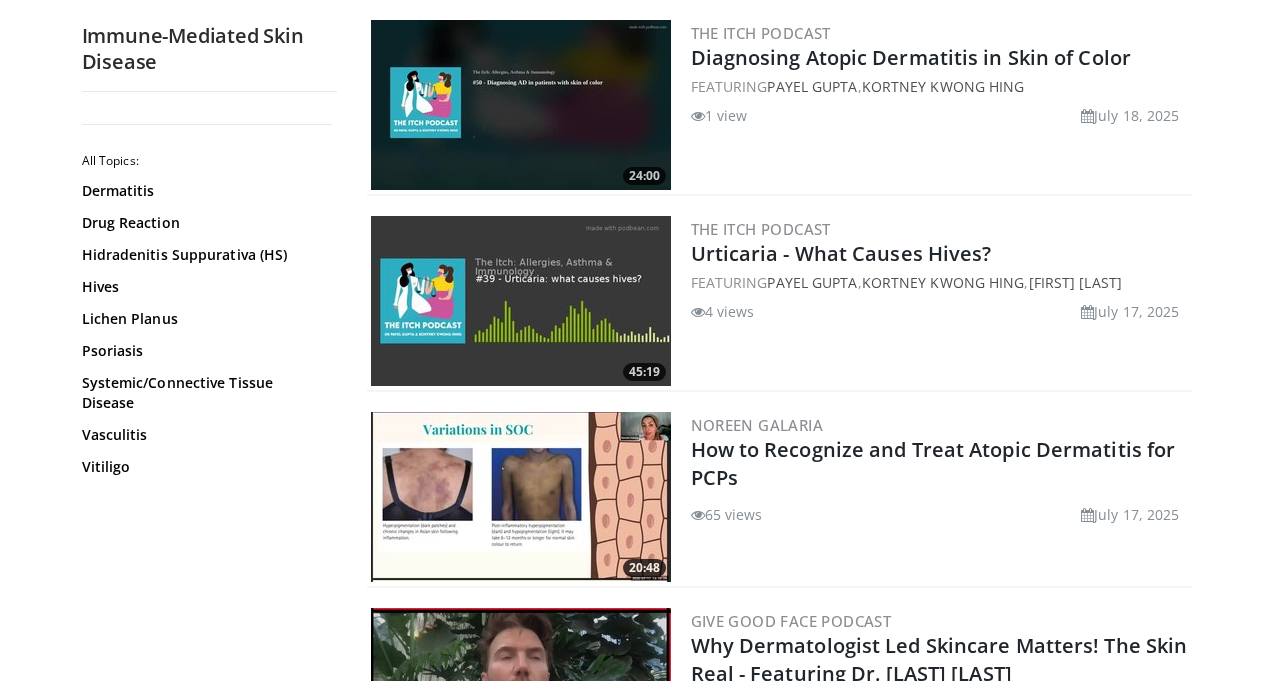 click at bounding box center (521, 105) 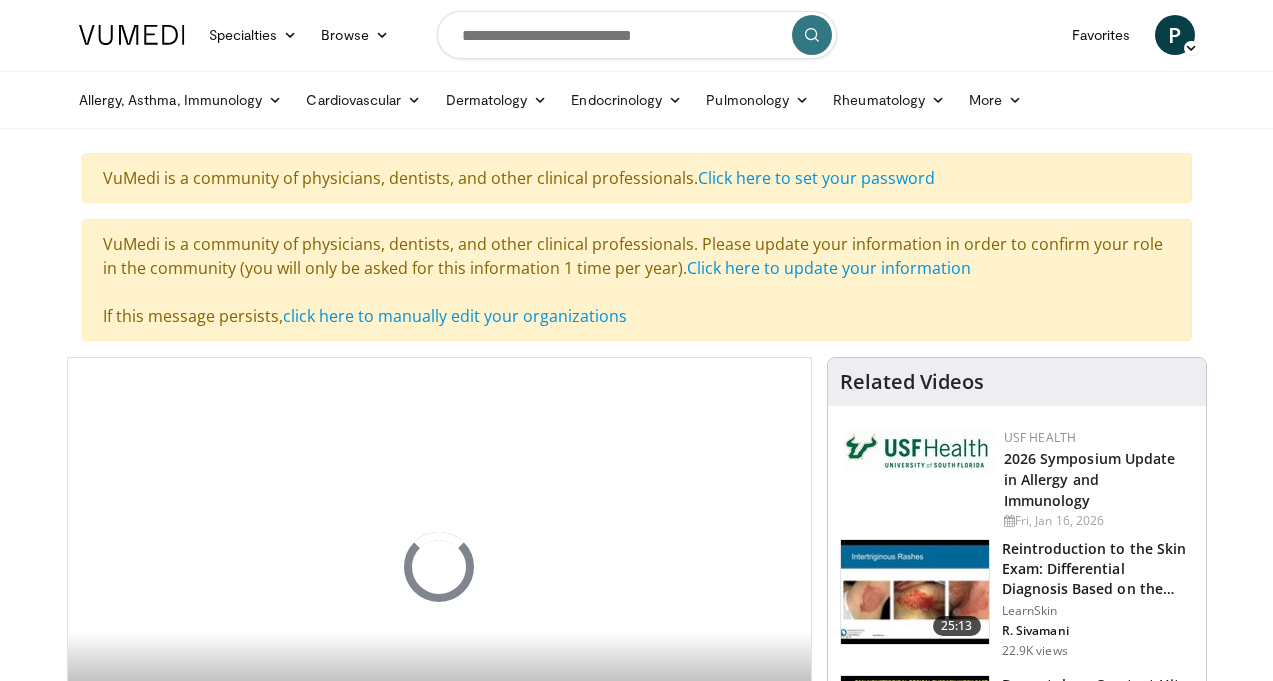 scroll, scrollTop: 100, scrollLeft: 0, axis: vertical 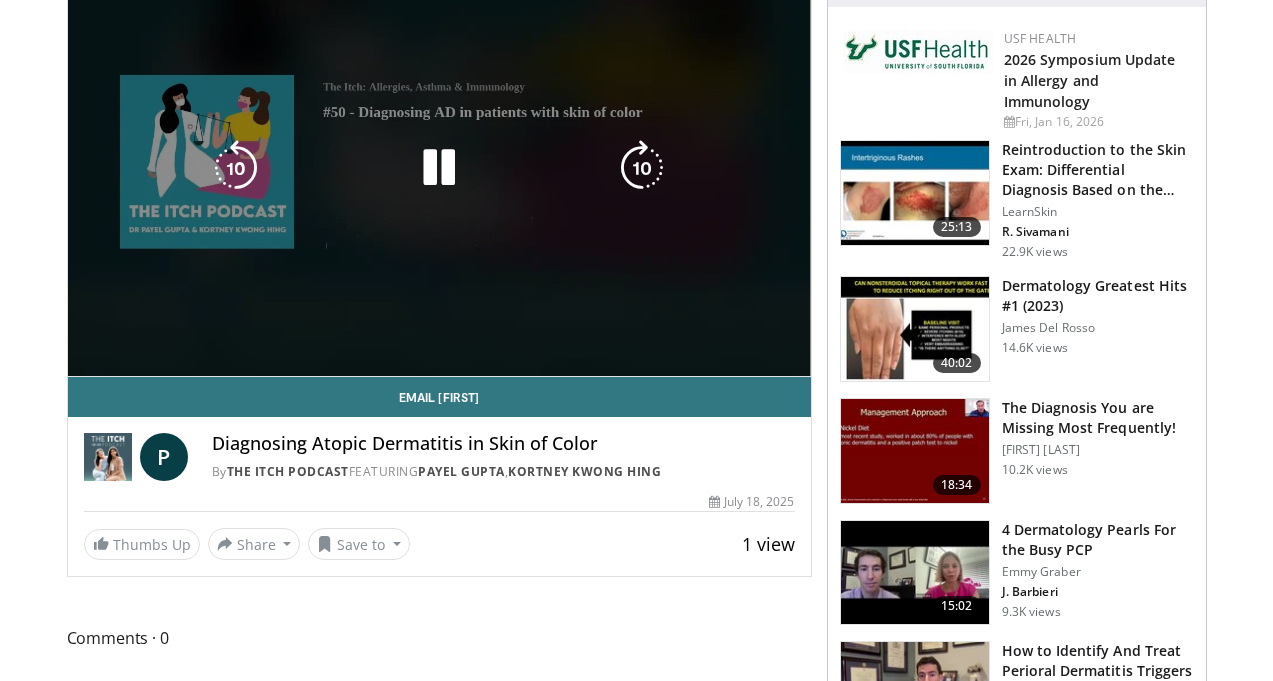 drag, startPoint x: 147, startPoint y: 394, endPoint x: 159, endPoint y: 394, distance: 12 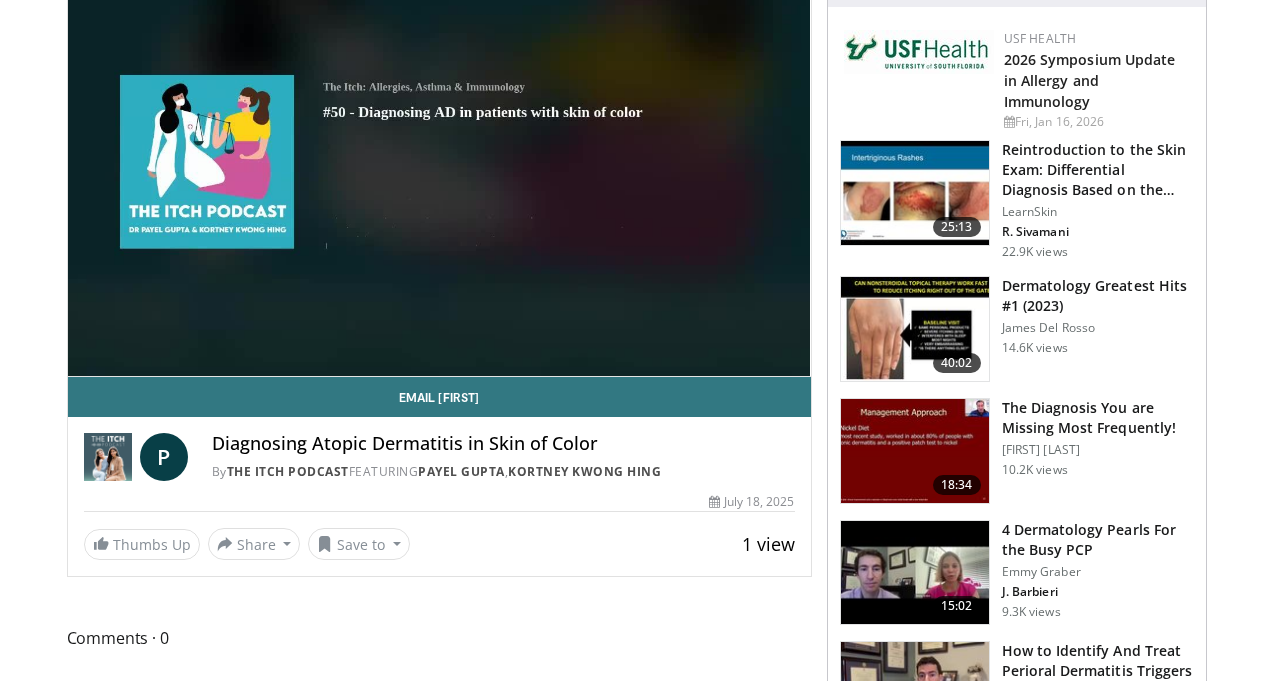 click on "P" at bounding box center (164, 457) 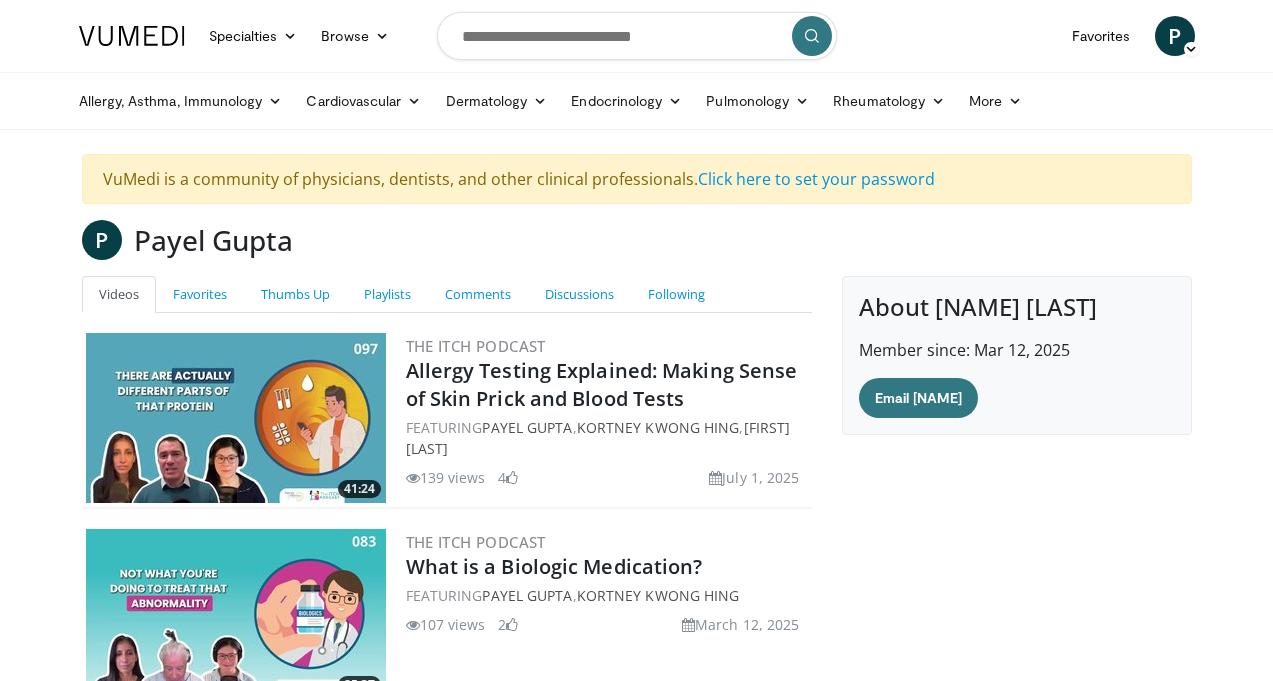 scroll, scrollTop: 0, scrollLeft: 0, axis: both 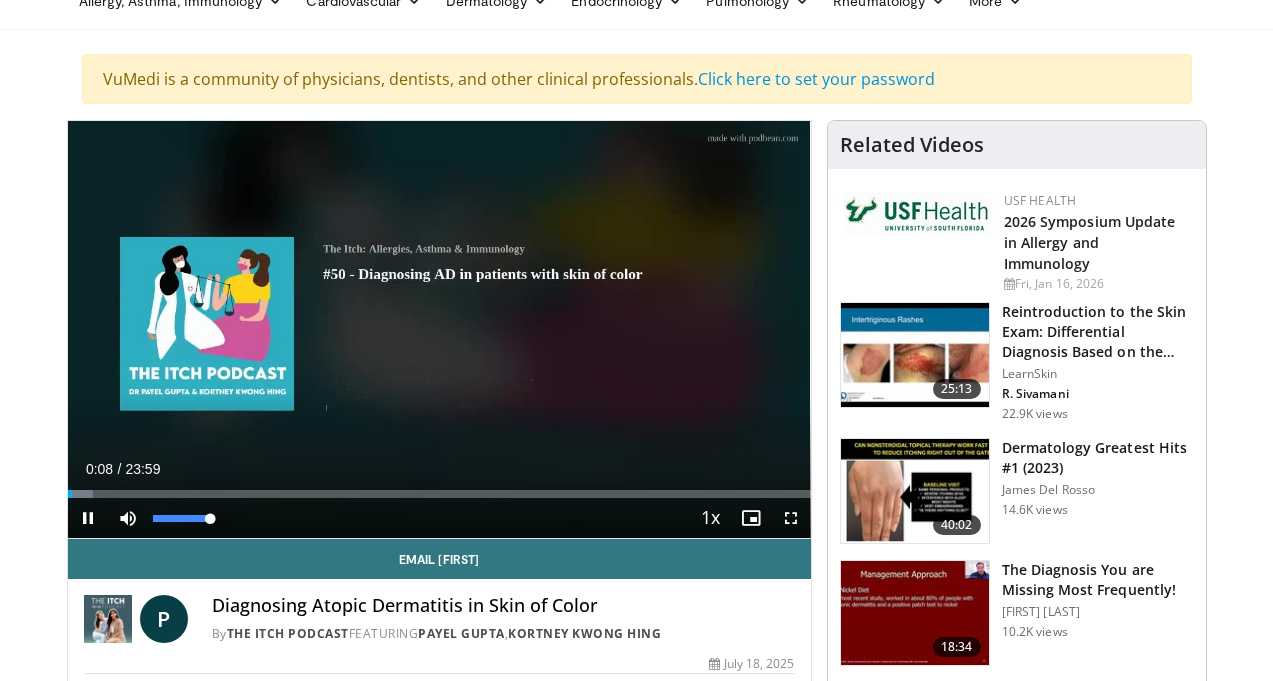 drag, startPoint x: 157, startPoint y: 558, endPoint x: 190, endPoint y: 562, distance: 33.24154 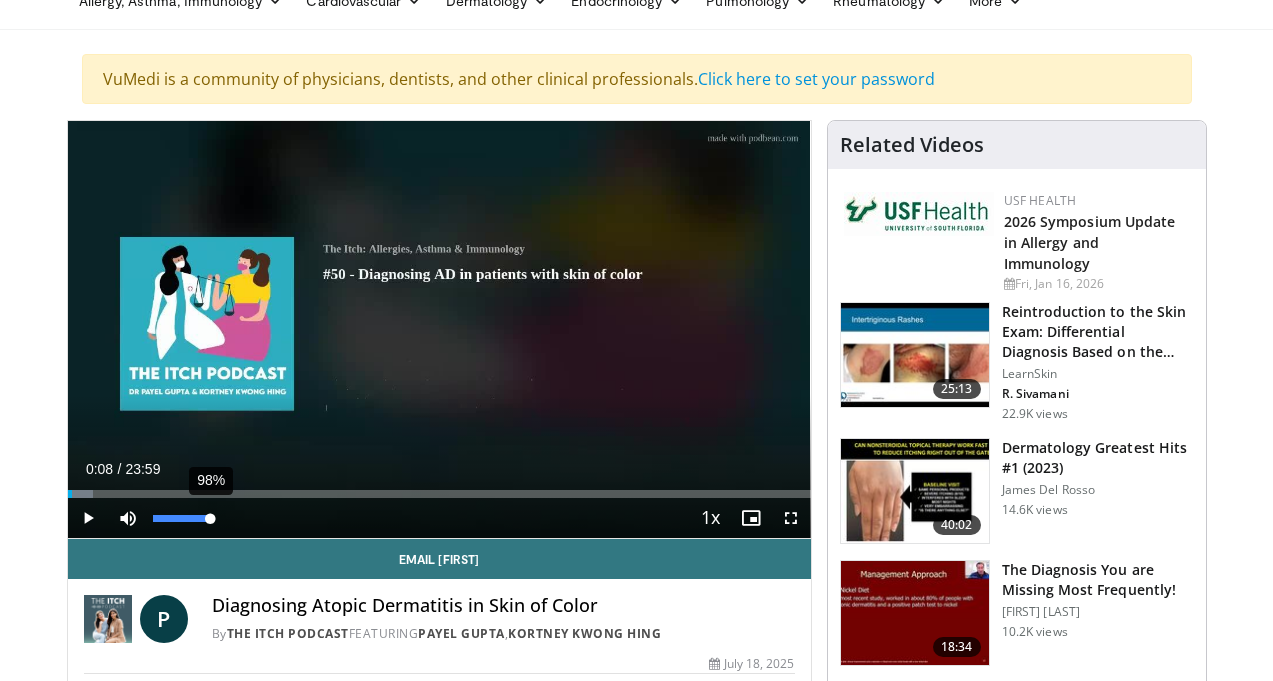 click at bounding box center (181, 518) 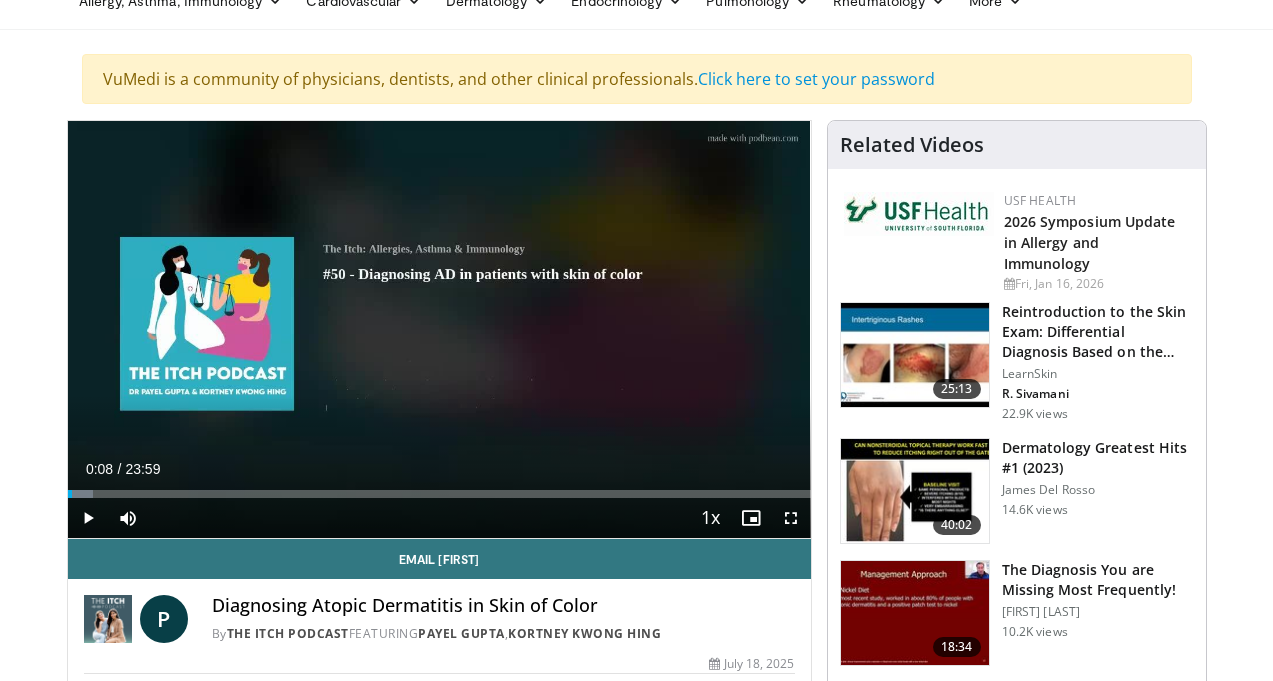 click on "Loaded :  3.47% 05:02 05:03" at bounding box center [439, 488] 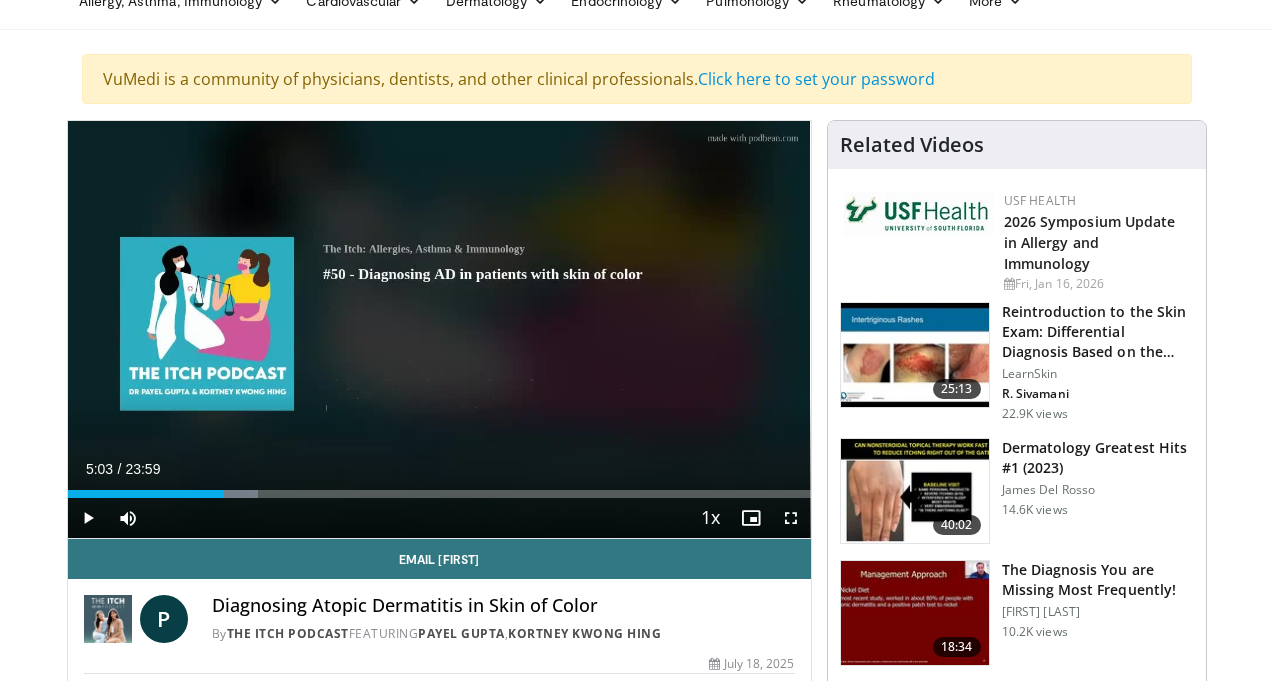 click at bounding box center (915, 355) 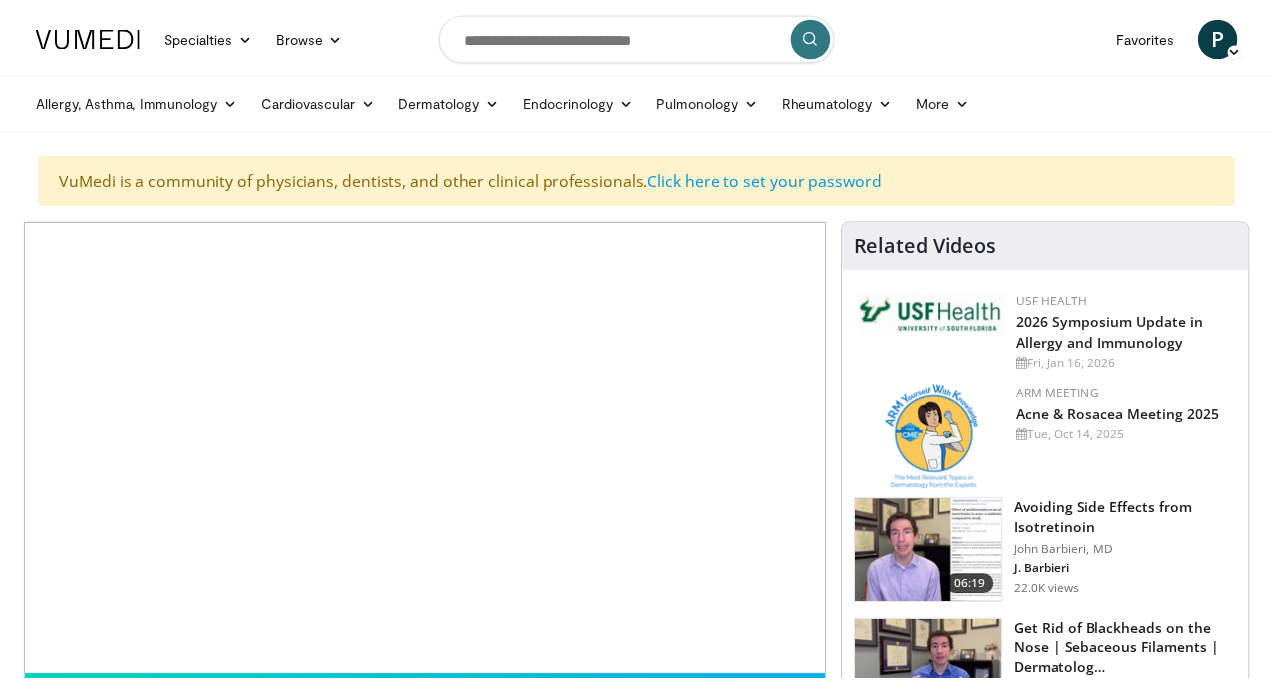 scroll, scrollTop: 0, scrollLeft: 0, axis: both 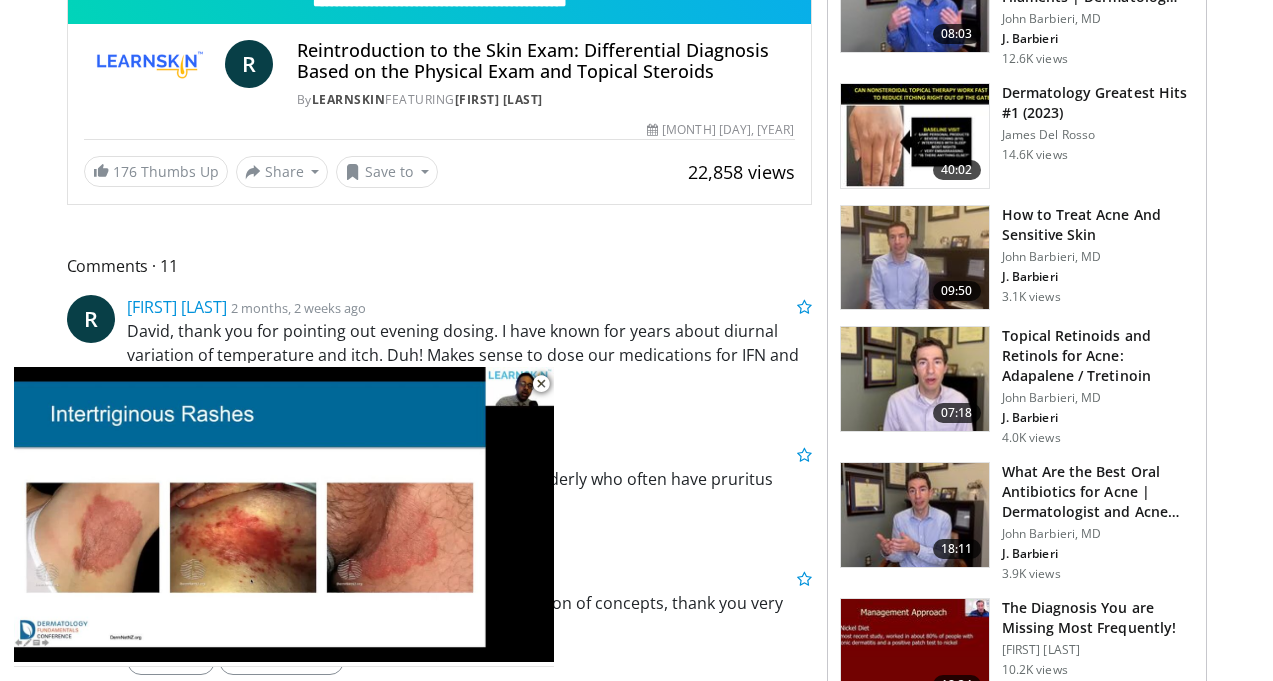 click at bounding box center (284, 515) 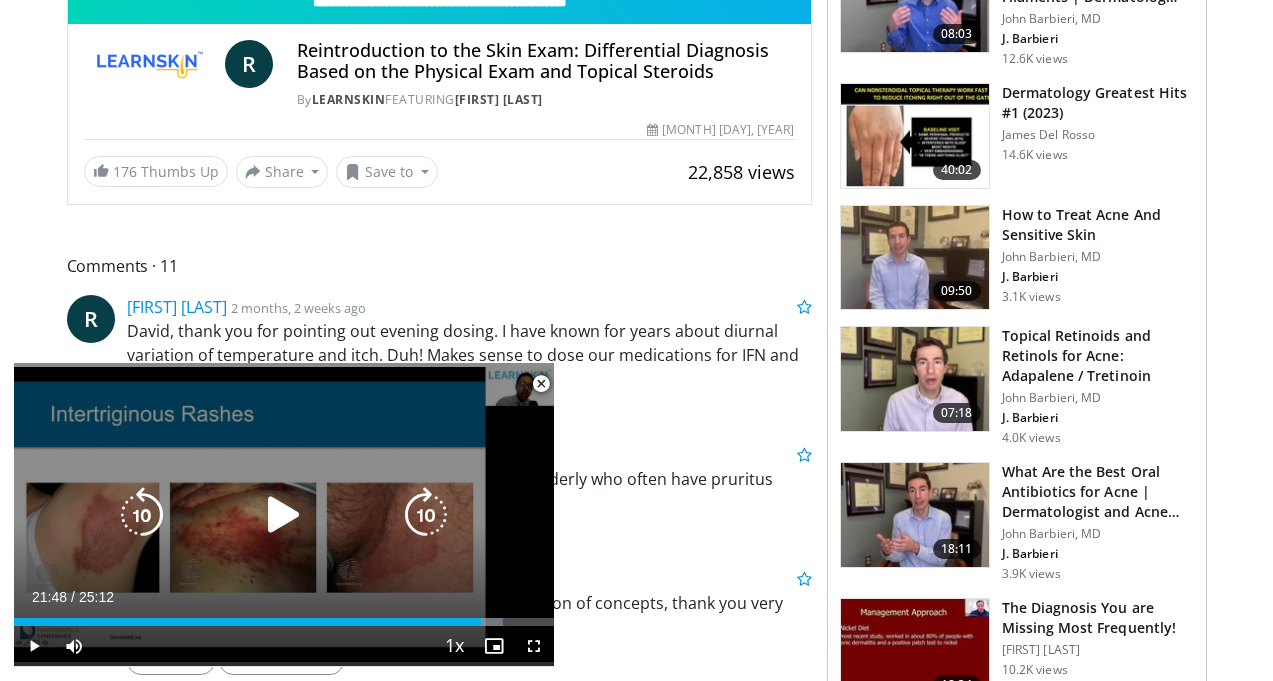 click at bounding box center [284, 515] 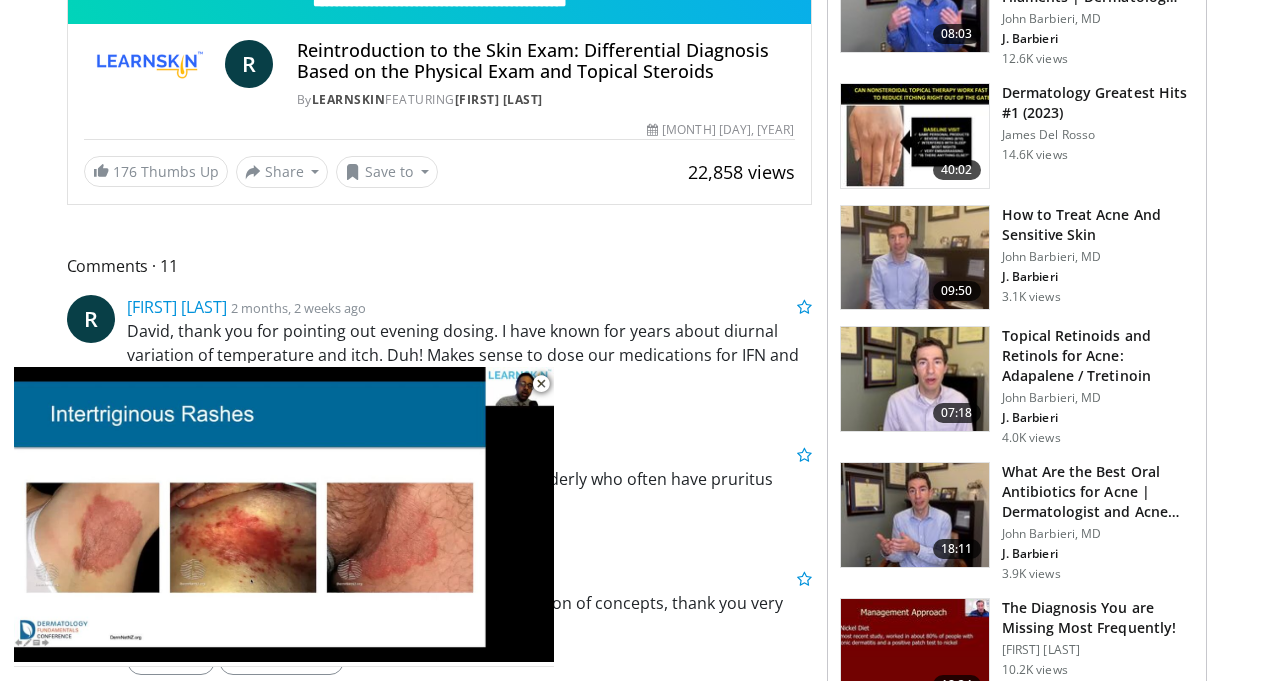 click on "**********" at bounding box center [447, 993] 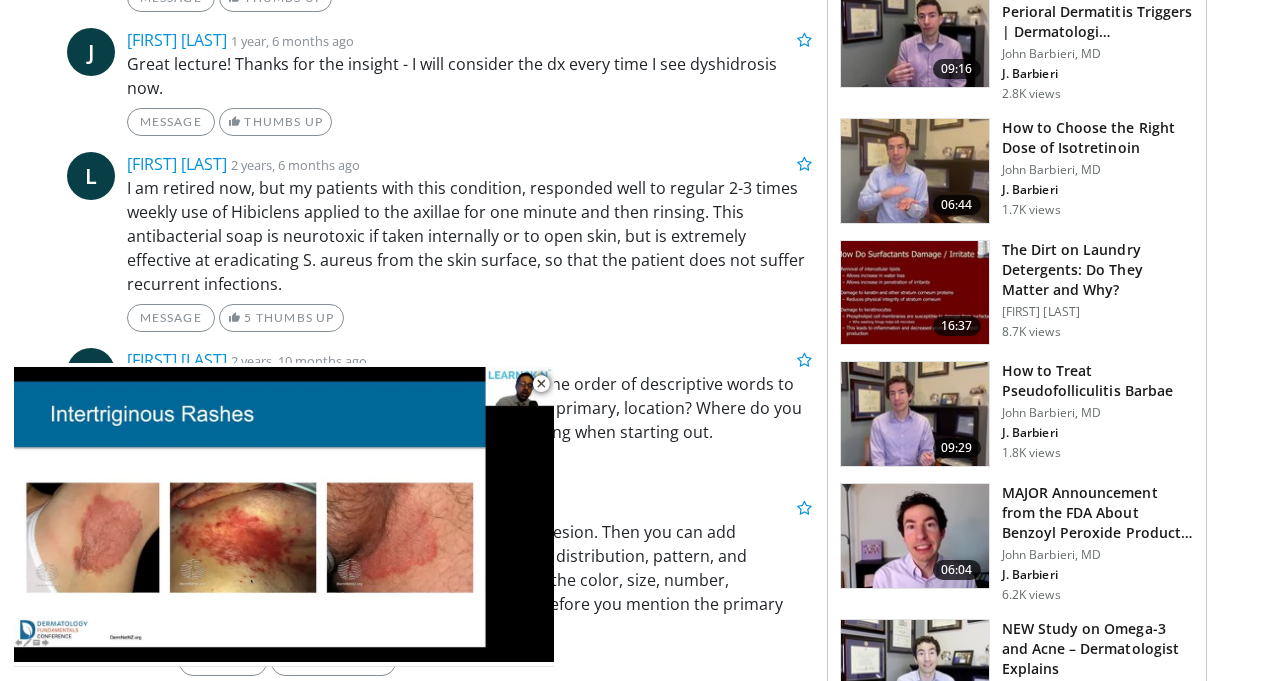 scroll, scrollTop: 1885, scrollLeft: 0, axis: vertical 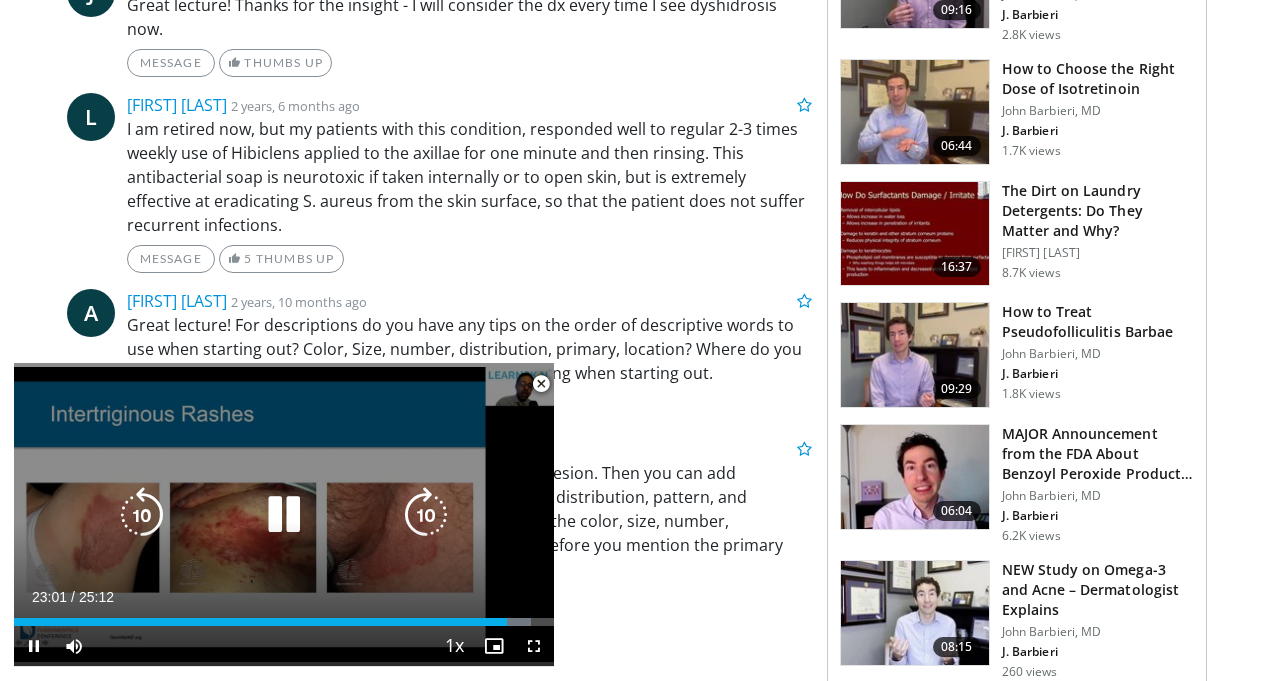 click at bounding box center (284, 515) 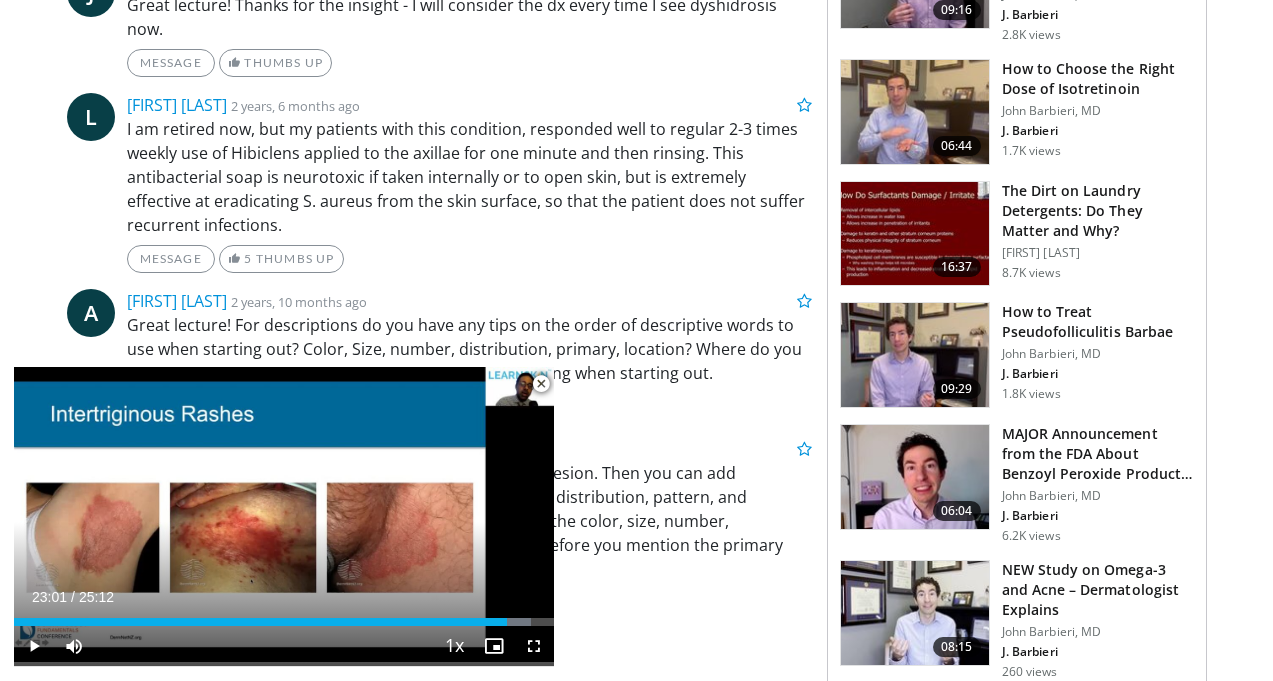 type 